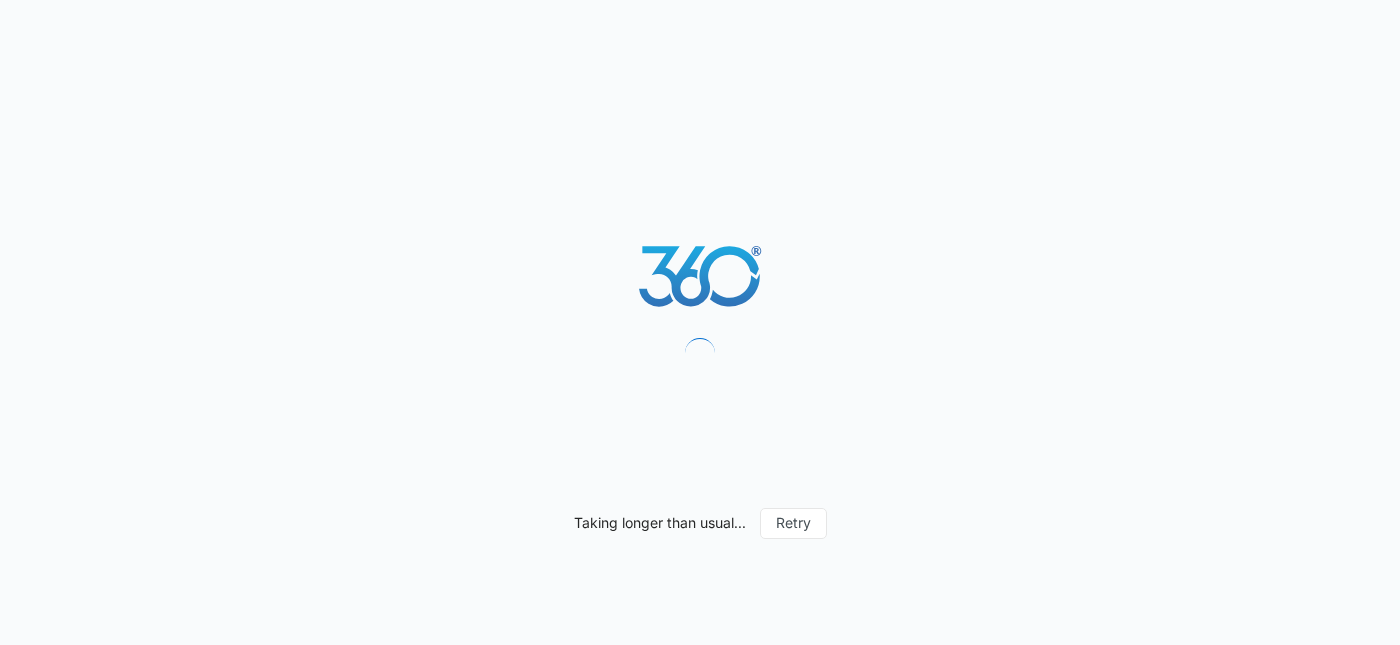 scroll, scrollTop: 0, scrollLeft: 0, axis: both 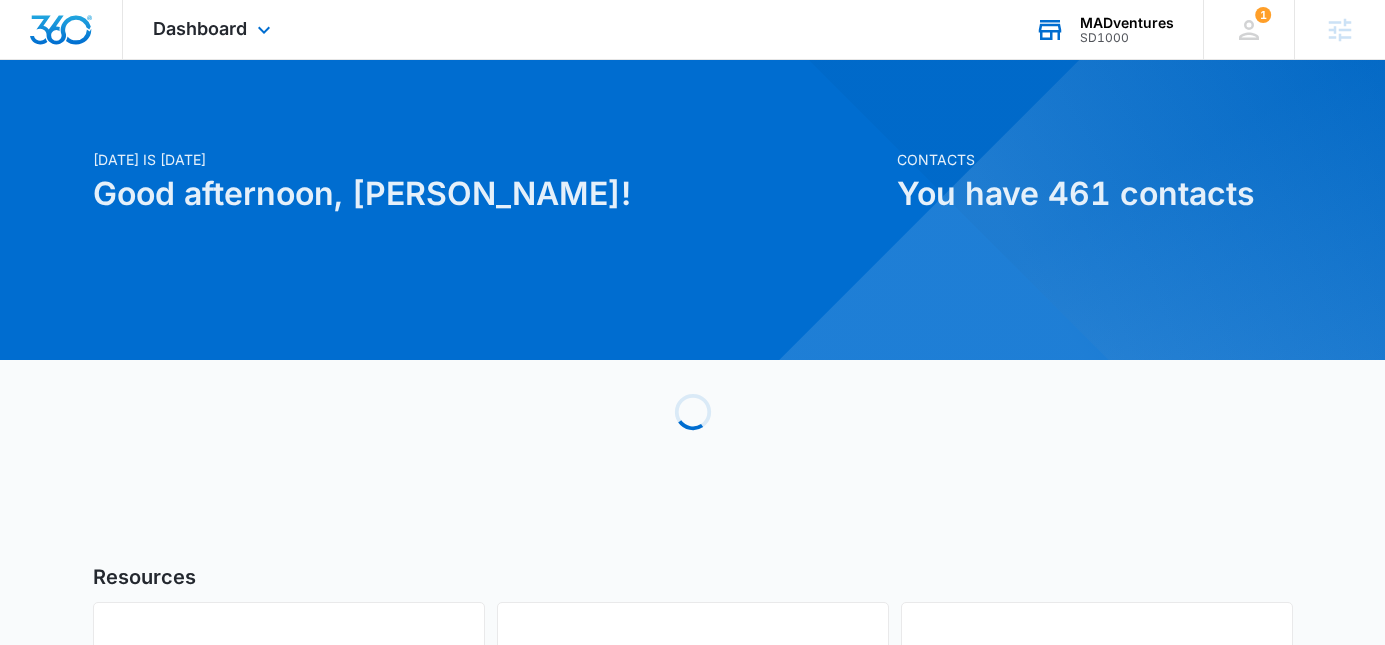 click on "MADventures SD1000 Your Accounts View All" at bounding box center [1104, 29] 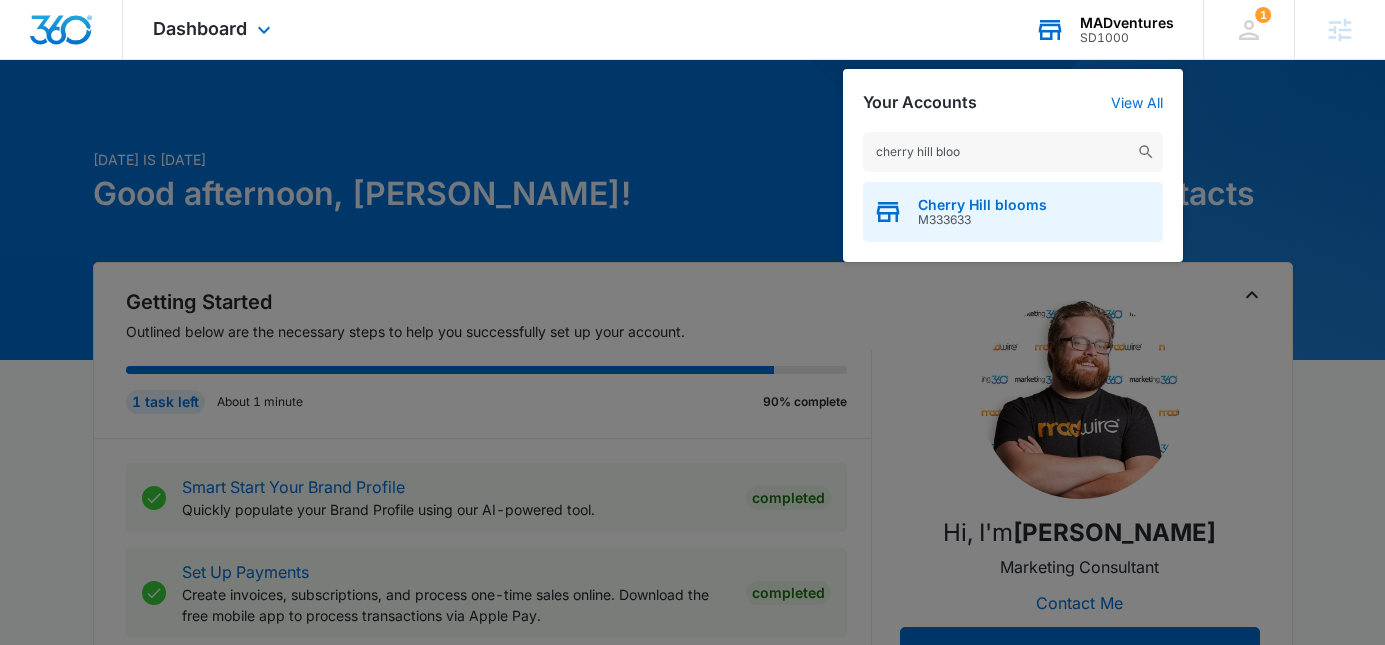 type on "cherry hill bloo" 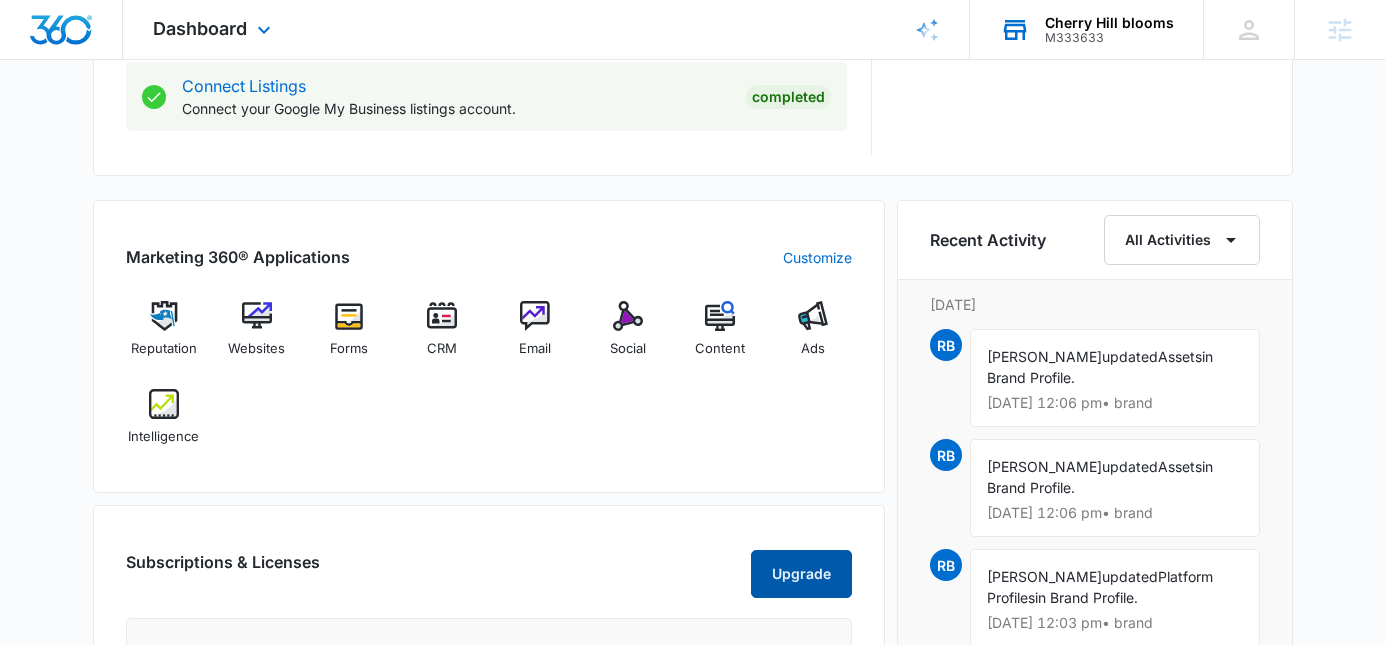 scroll, scrollTop: 1333, scrollLeft: 0, axis: vertical 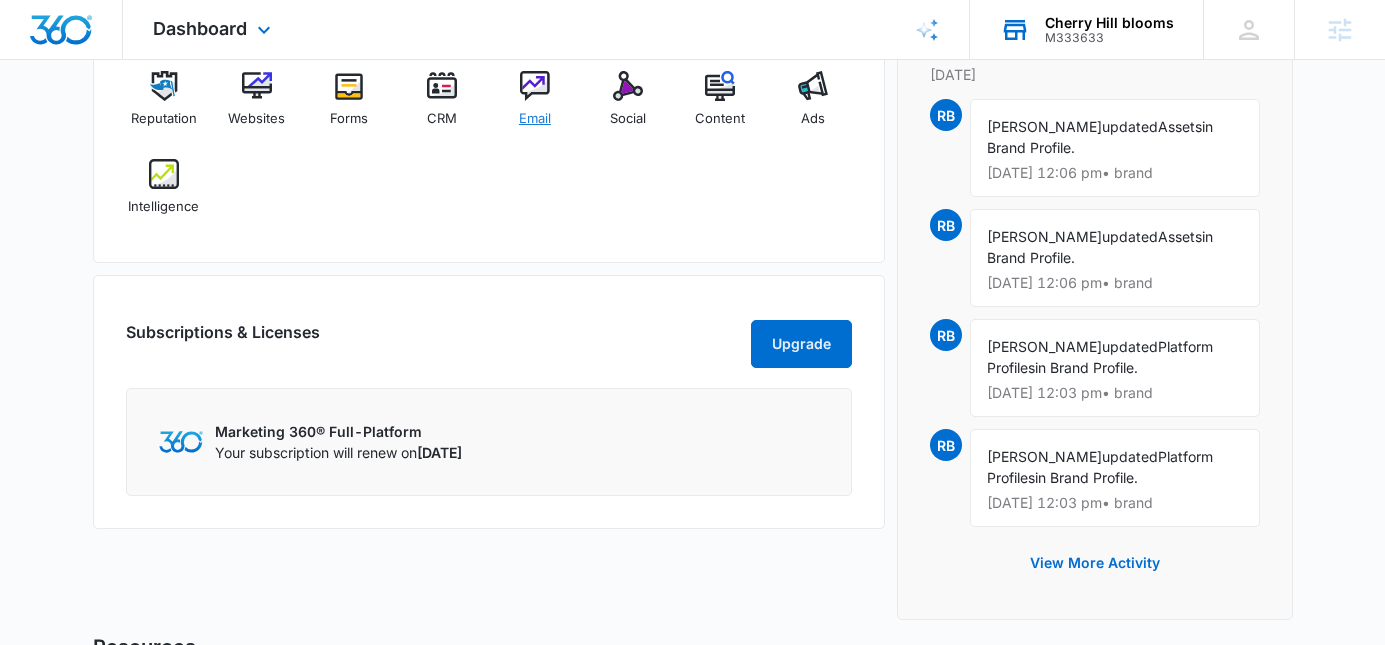 click at bounding box center [535, 86] 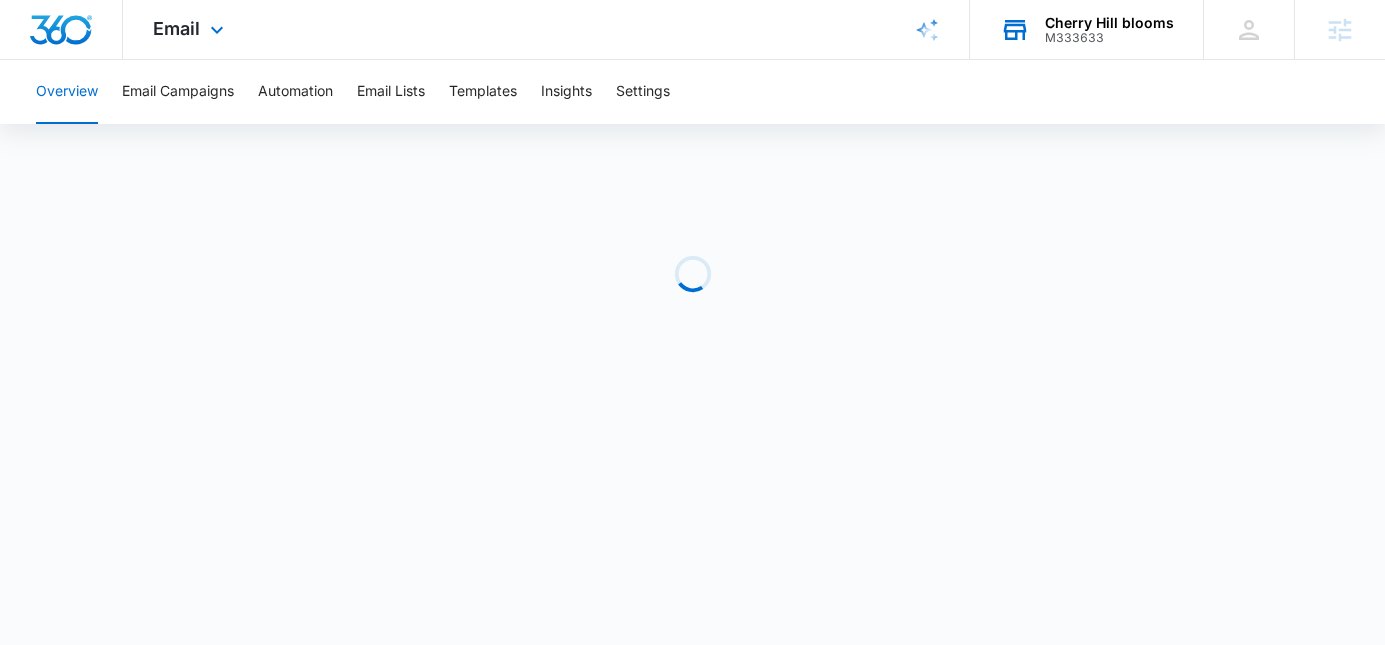 scroll, scrollTop: 0, scrollLeft: 0, axis: both 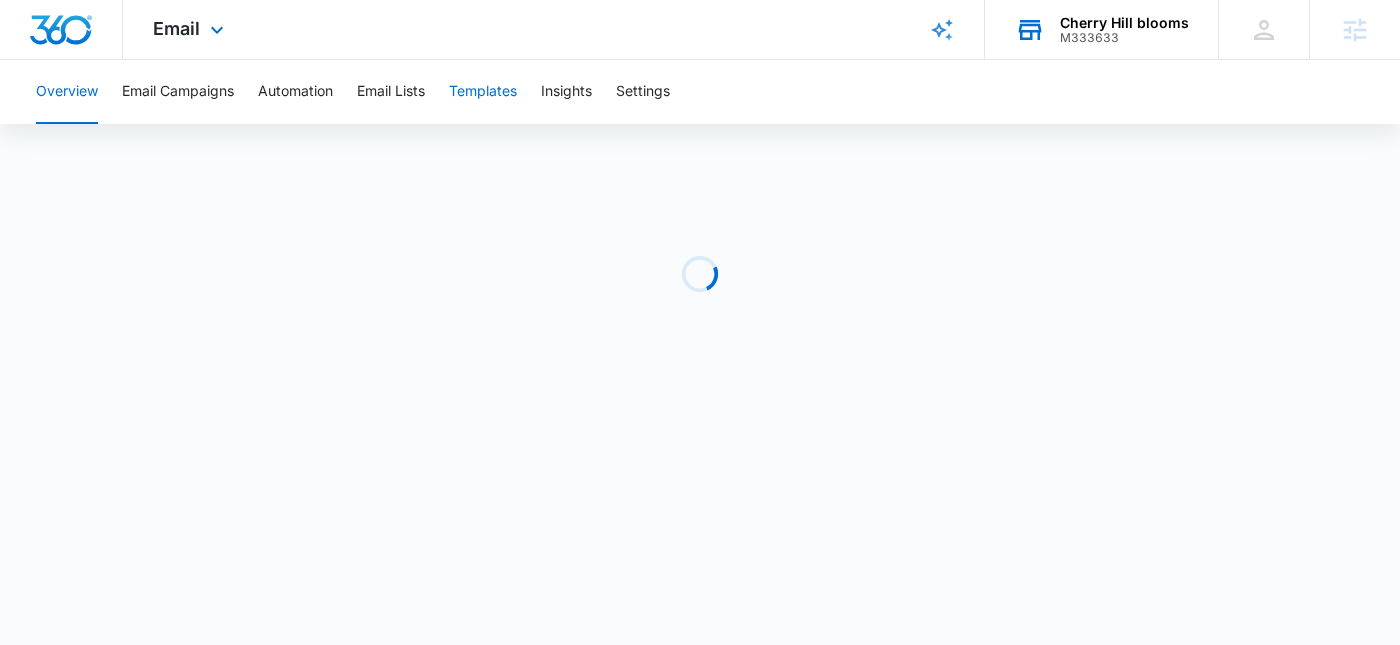 click on "Templates" at bounding box center [483, 92] 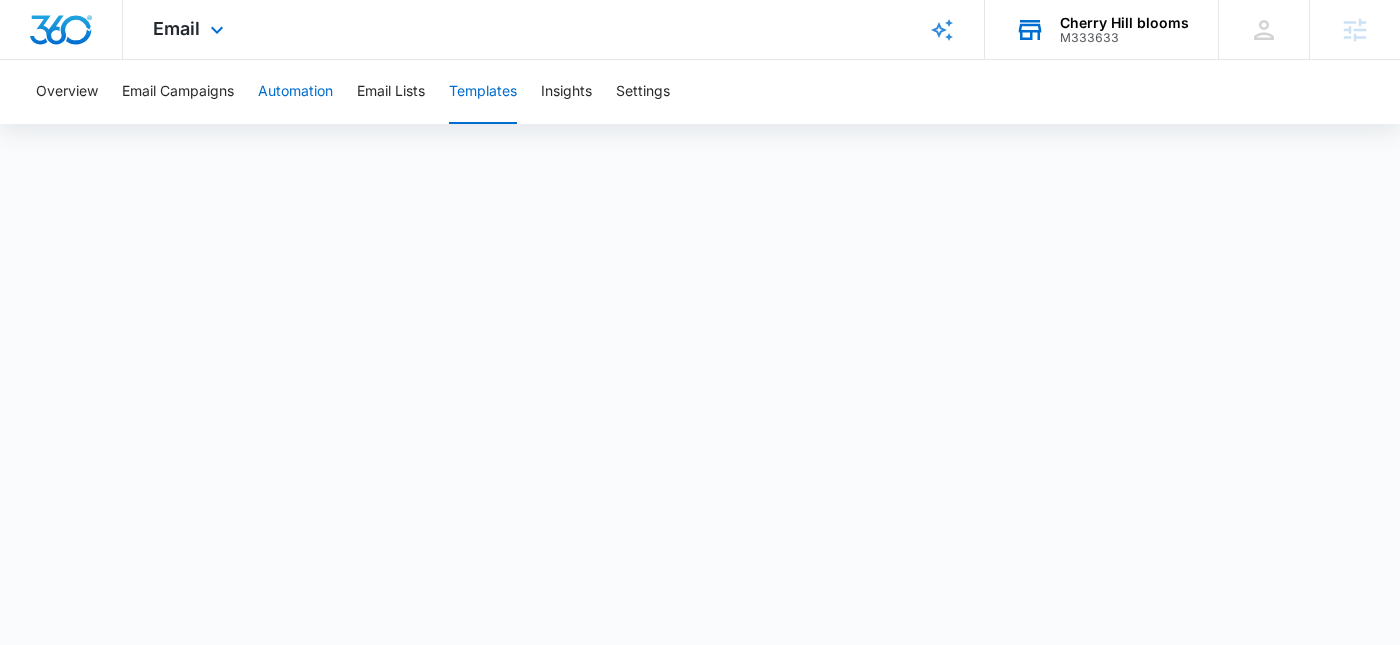 click on "Automation" at bounding box center [295, 92] 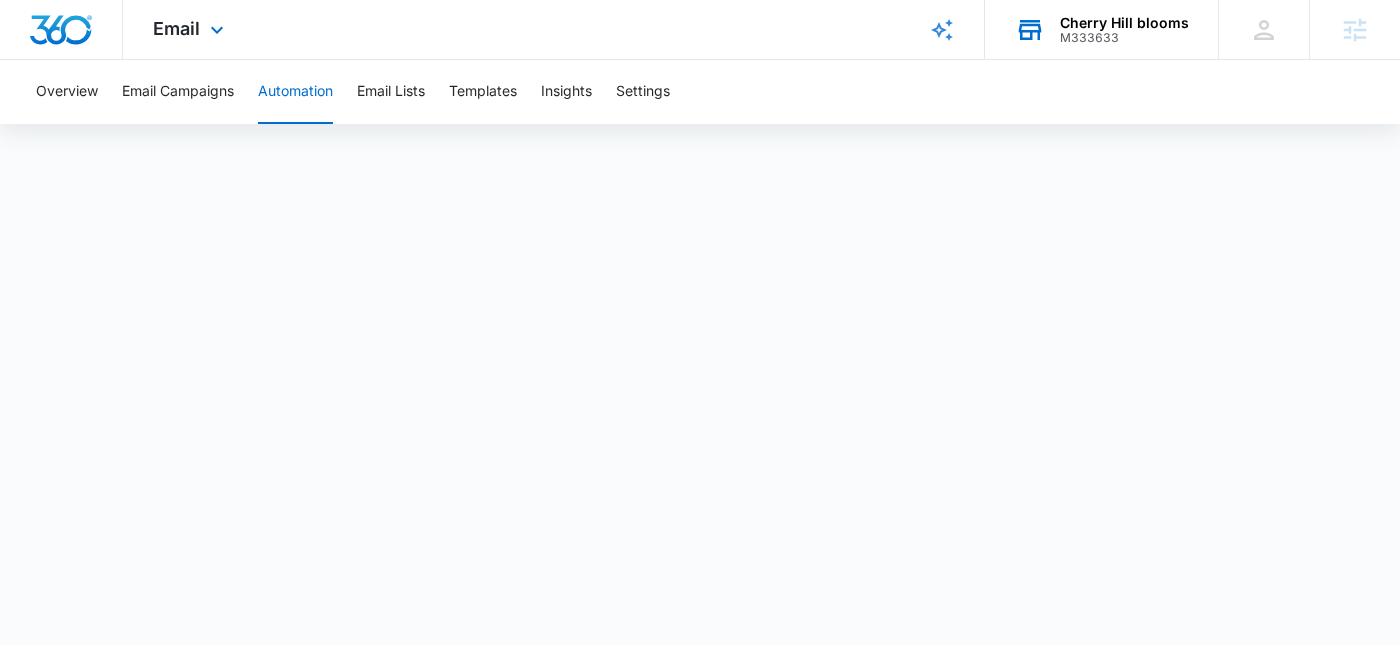 click on "Email Apps Reputation Websites Forms CRM Email Social Content Ads Intelligence Files Brand Settings" at bounding box center (191, 29) 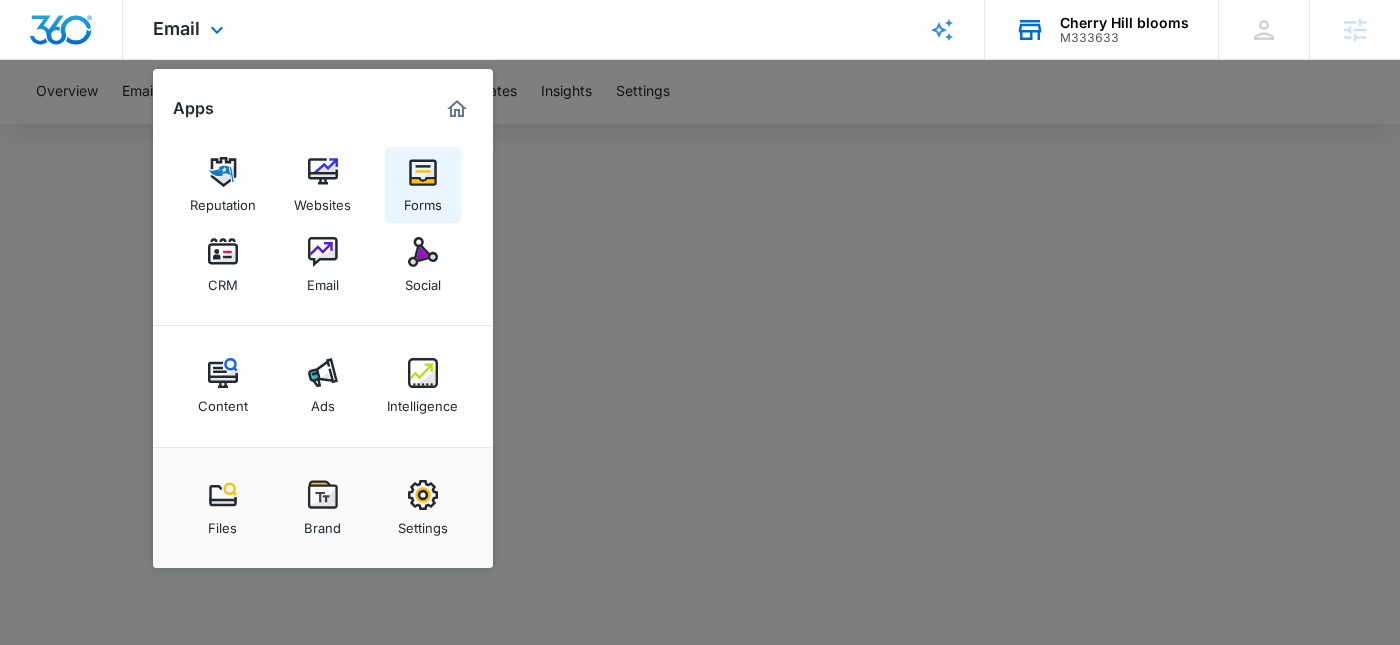 click on "Forms" at bounding box center [423, 200] 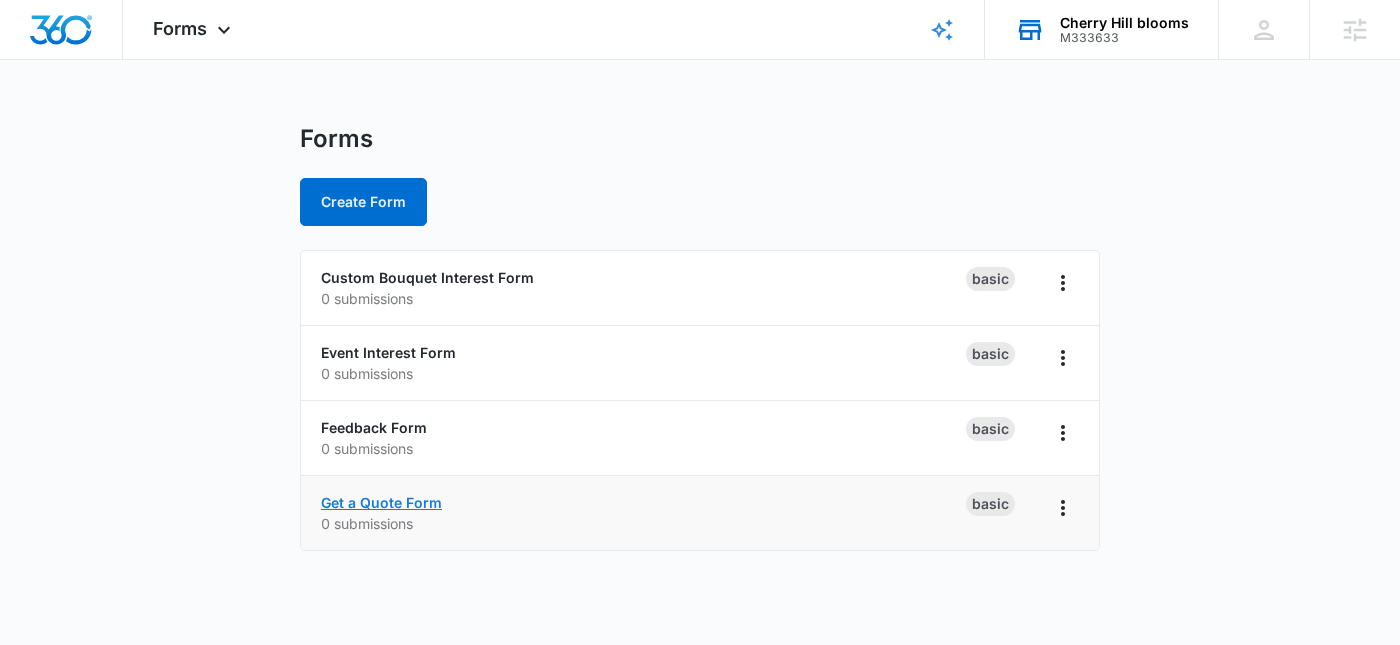 click on "Get a Quote Form" at bounding box center (381, 502) 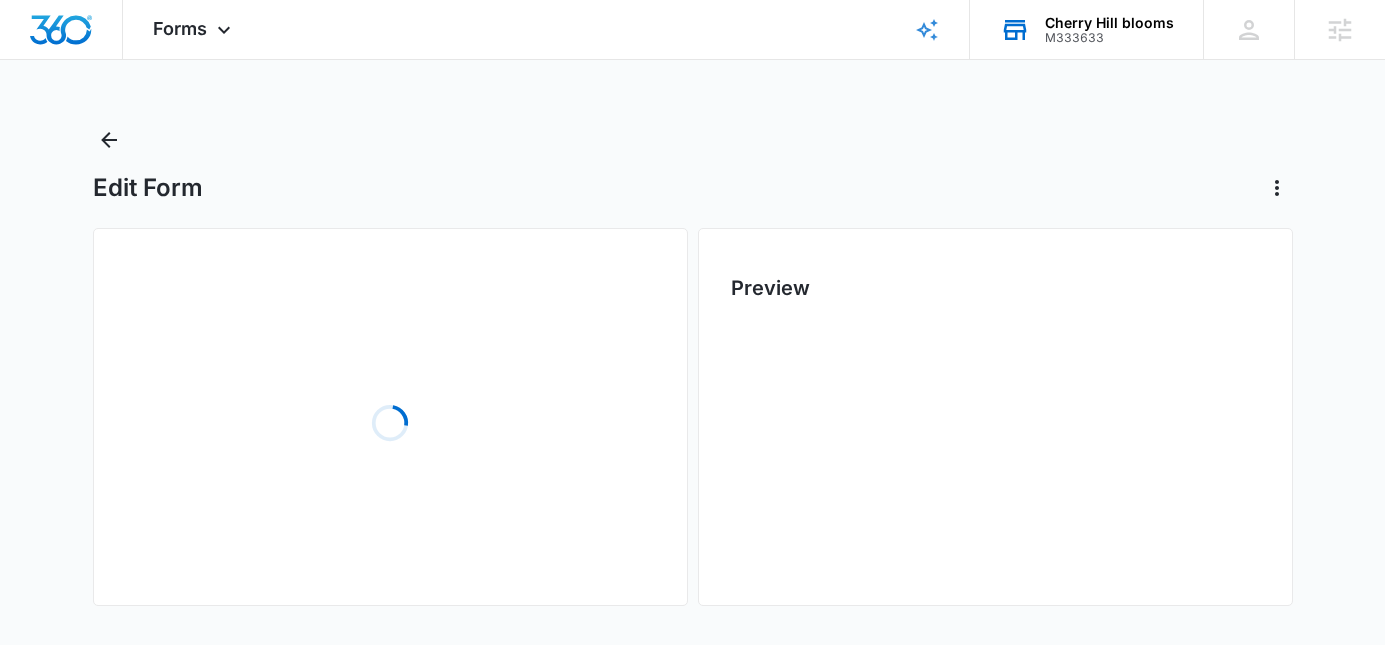 scroll, scrollTop: 0, scrollLeft: 0, axis: both 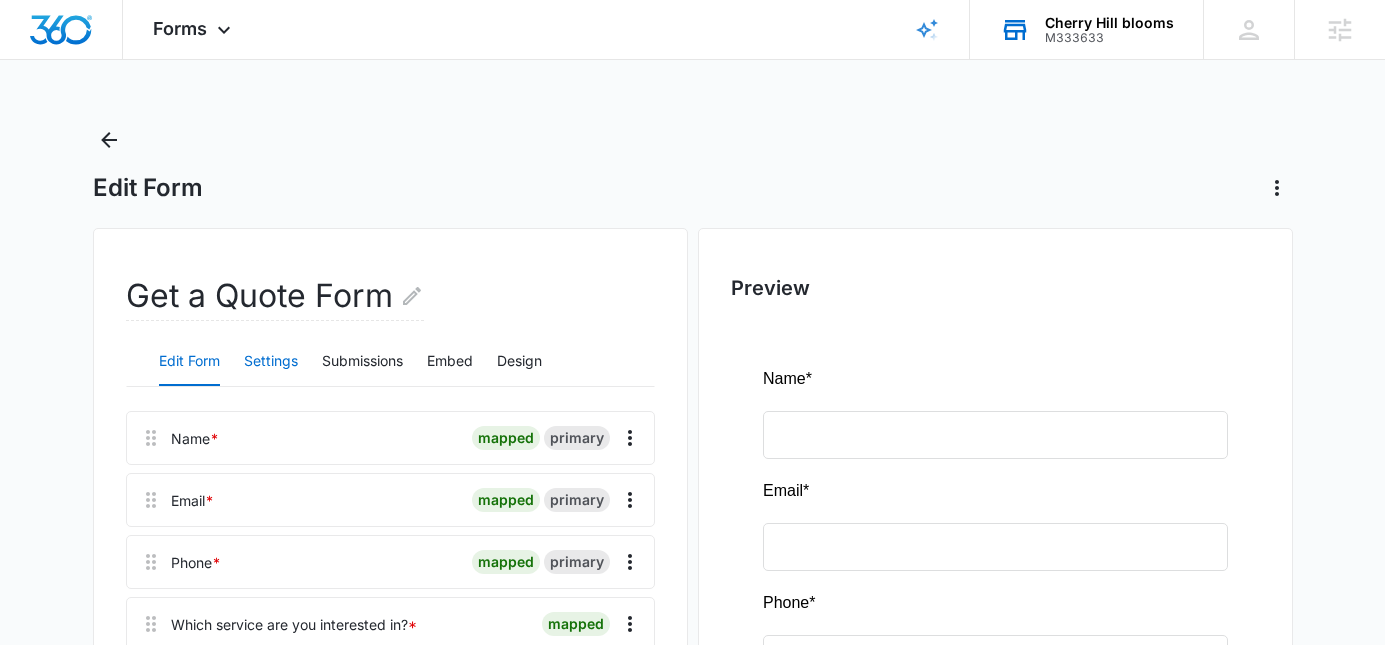 click on "Settings" at bounding box center [271, 362] 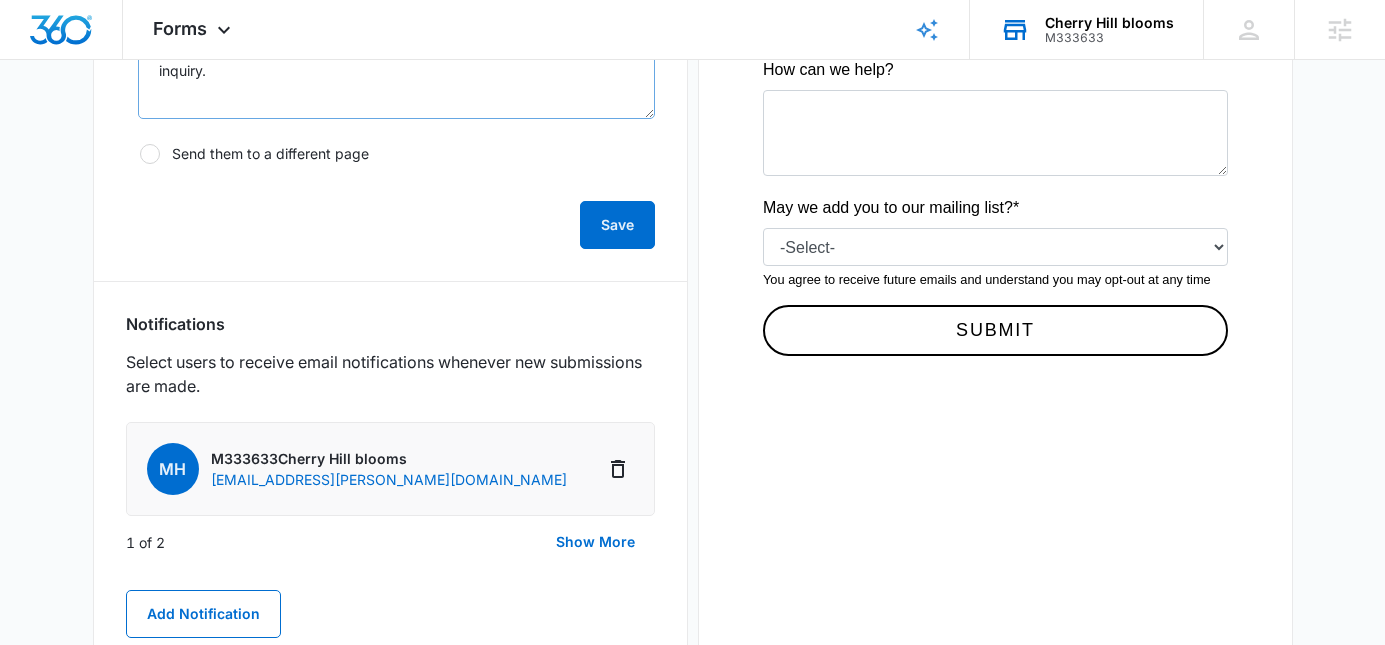 scroll, scrollTop: 855, scrollLeft: 0, axis: vertical 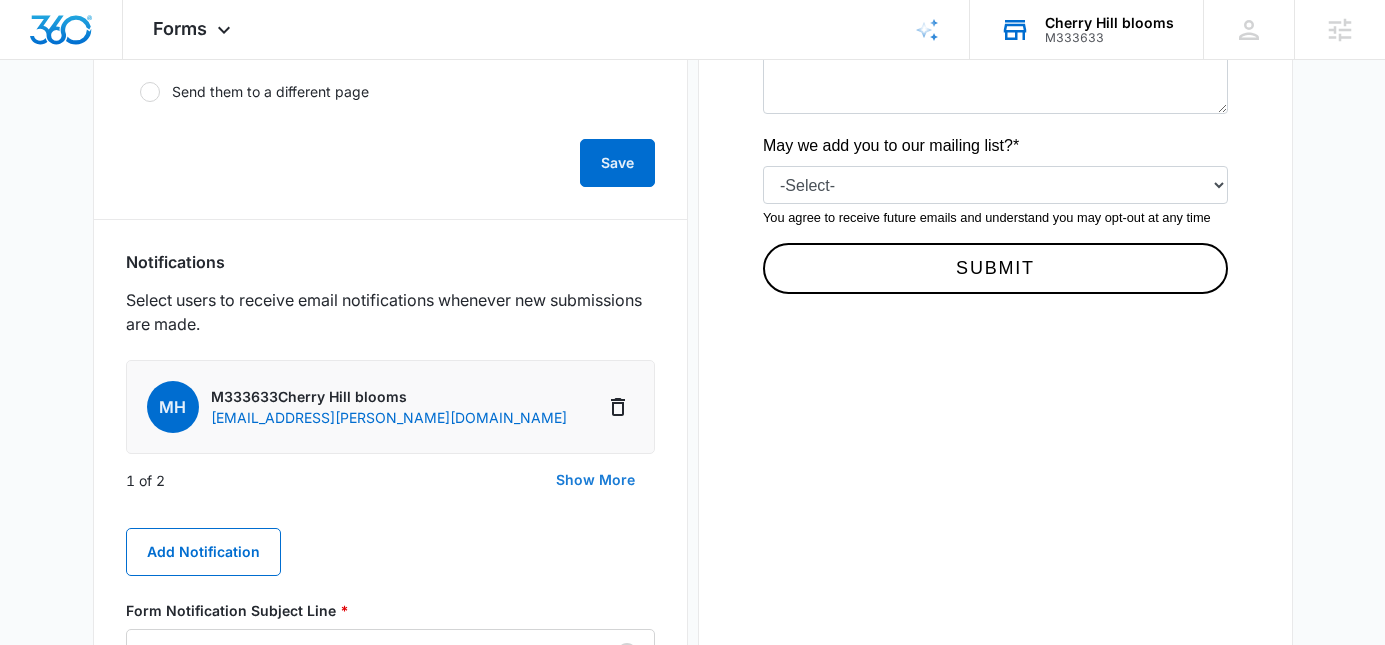 click on "Show More" at bounding box center [595, 480] 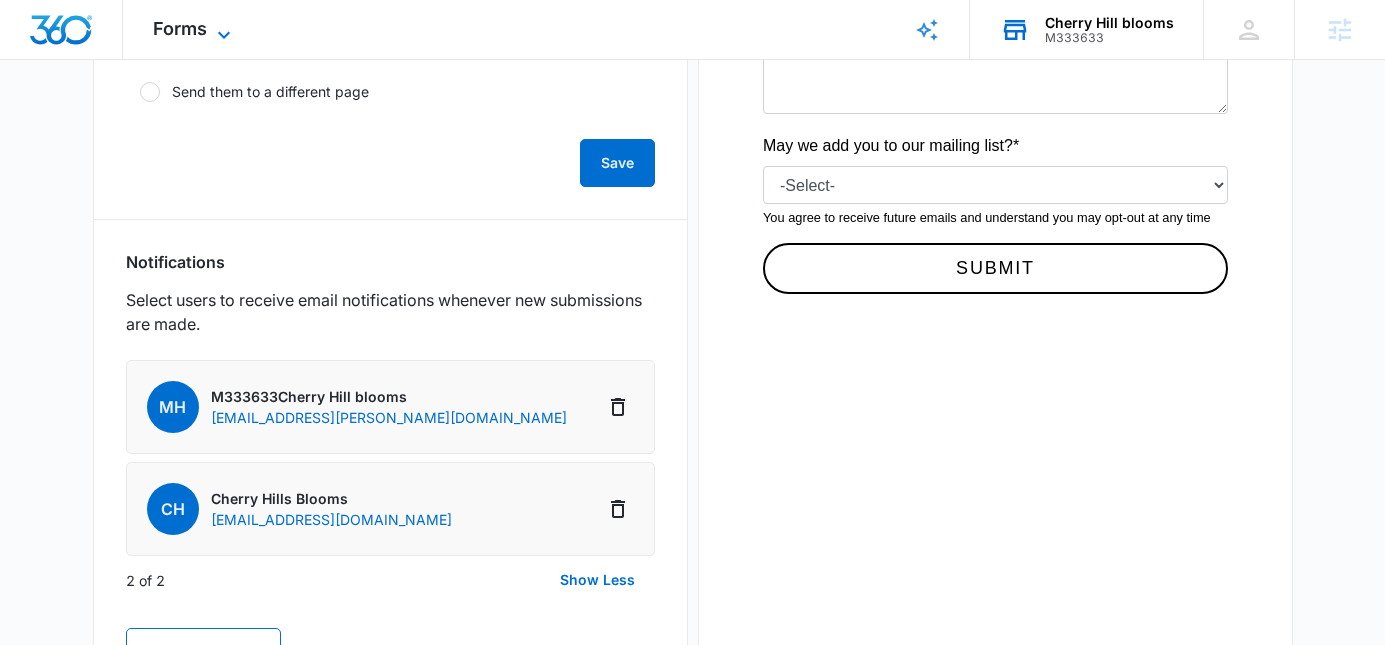 click 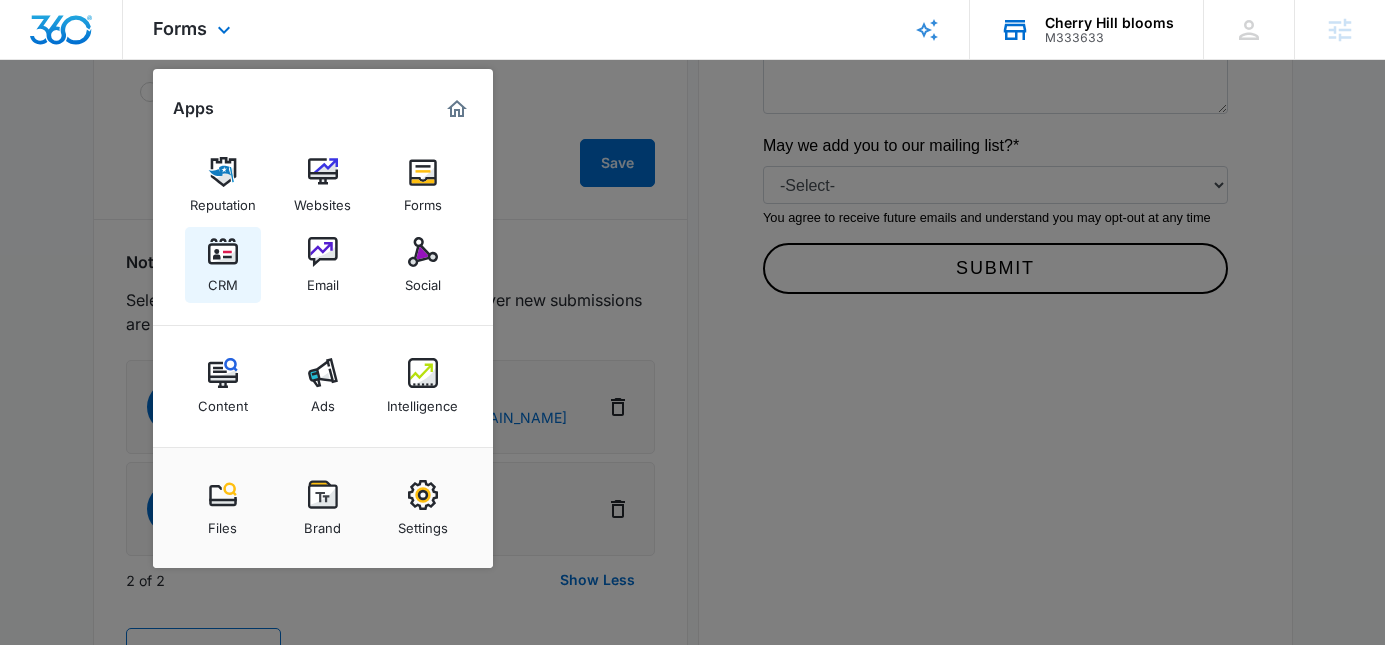 click on "CRM" at bounding box center [223, 265] 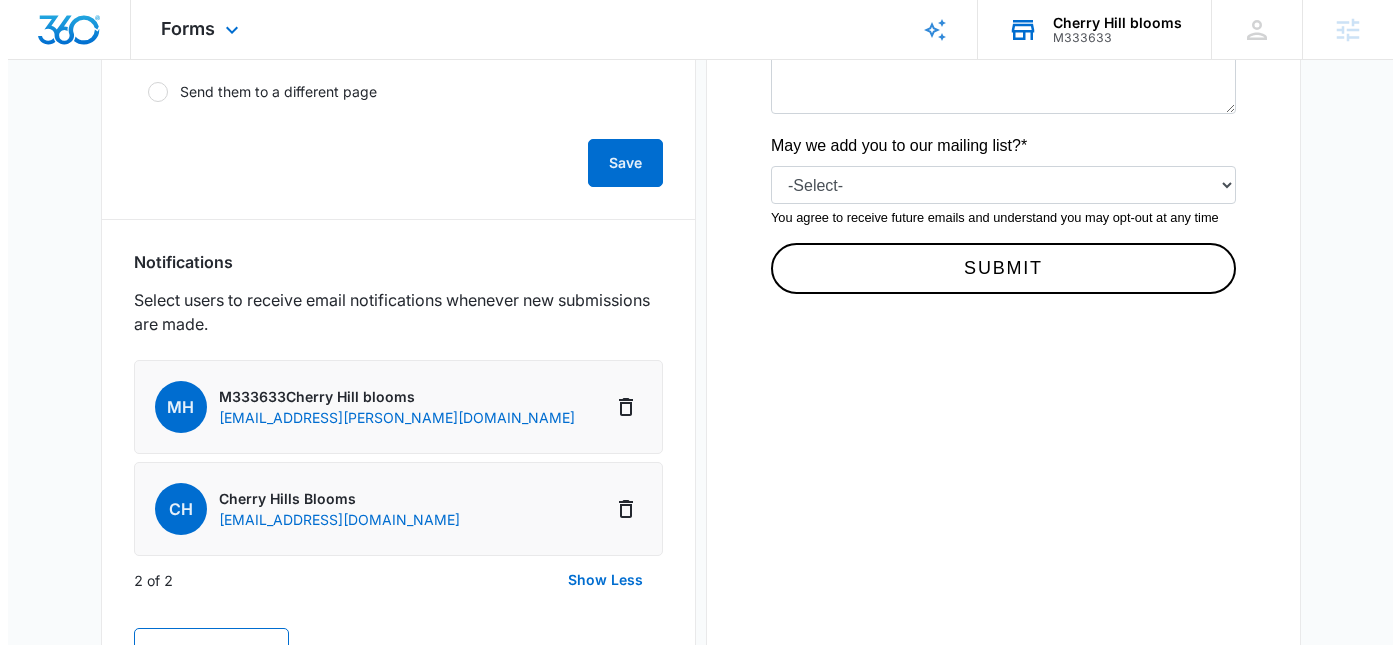 scroll, scrollTop: 0, scrollLeft: 0, axis: both 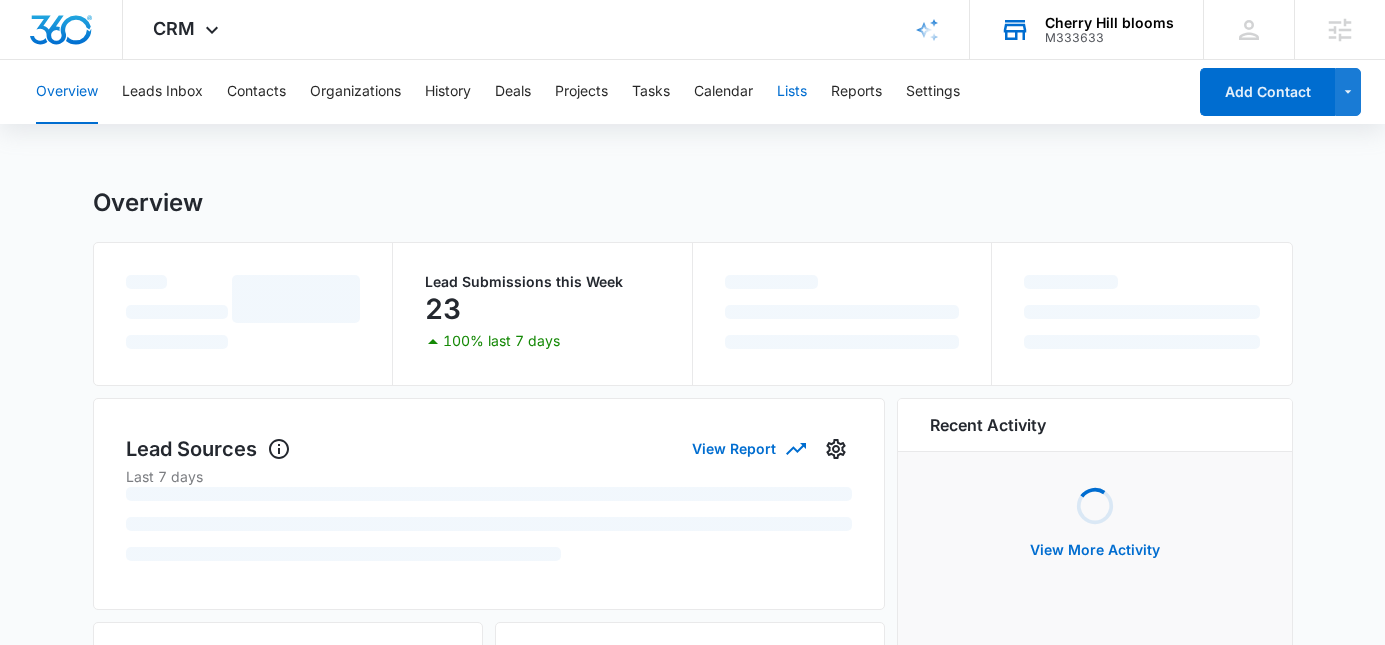 click on "Lists" at bounding box center (792, 92) 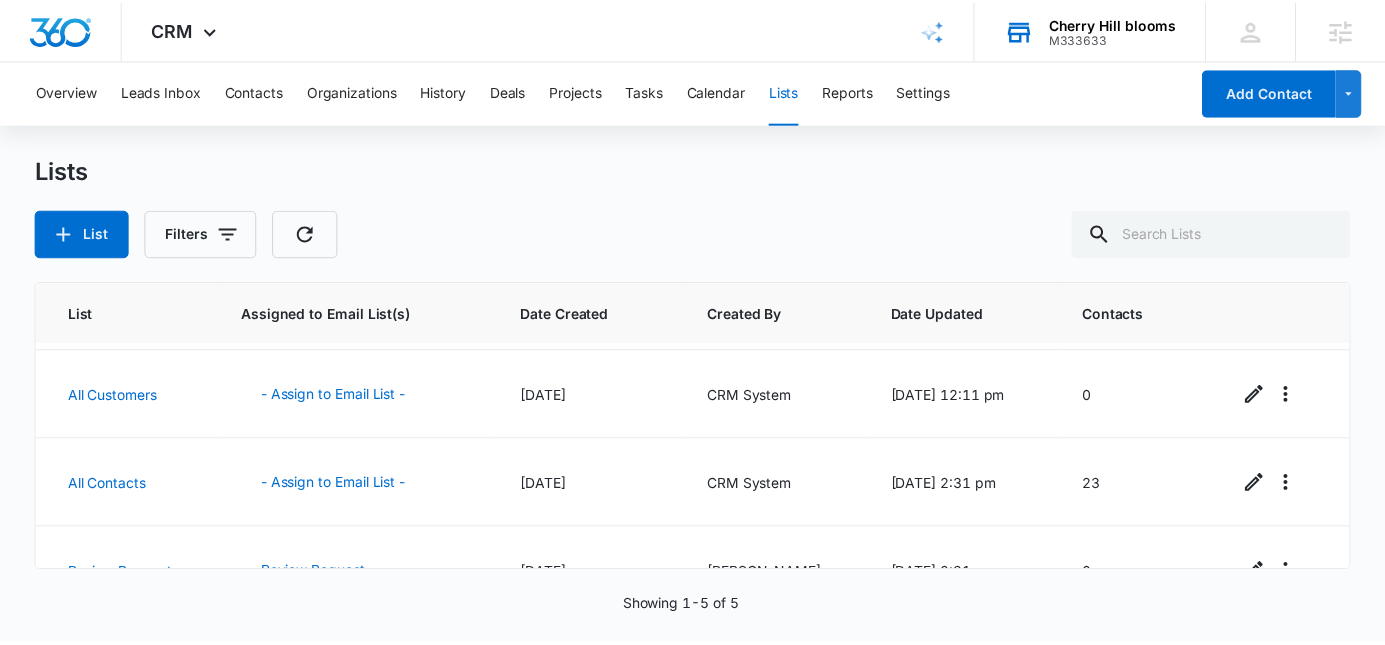 scroll, scrollTop: 218, scrollLeft: 0, axis: vertical 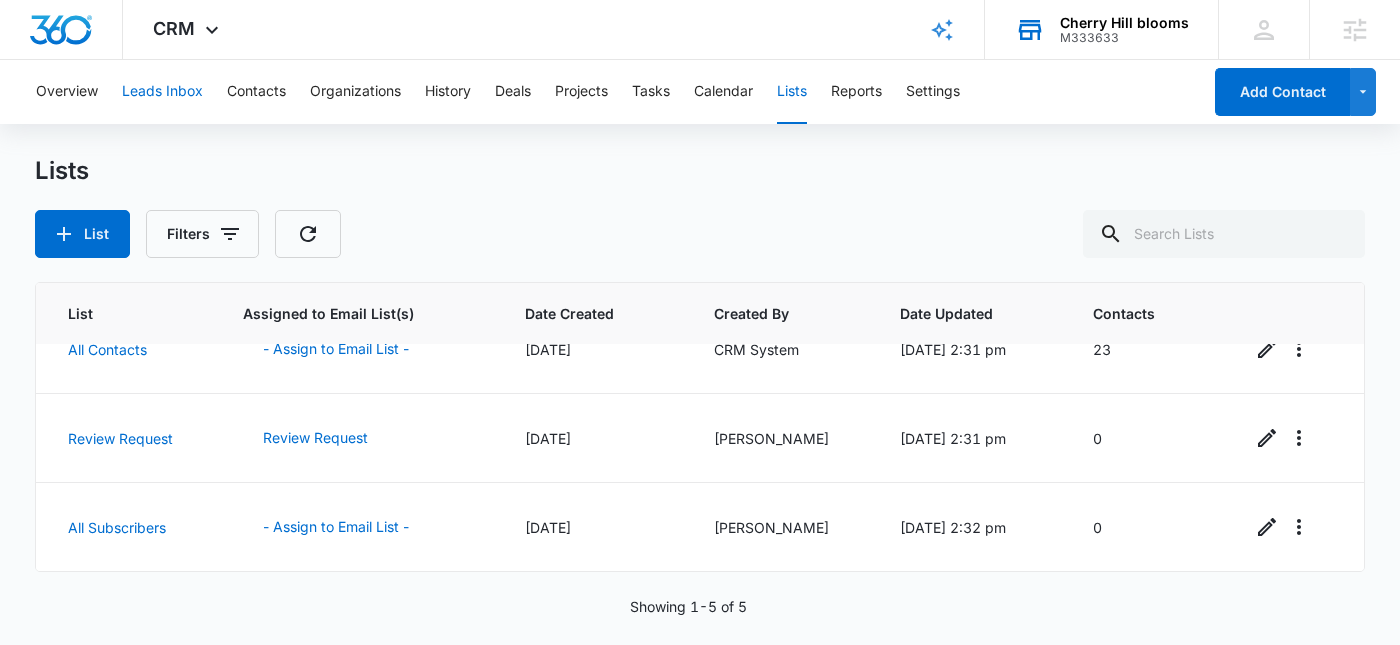 click on "Leads Inbox" at bounding box center [162, 92] 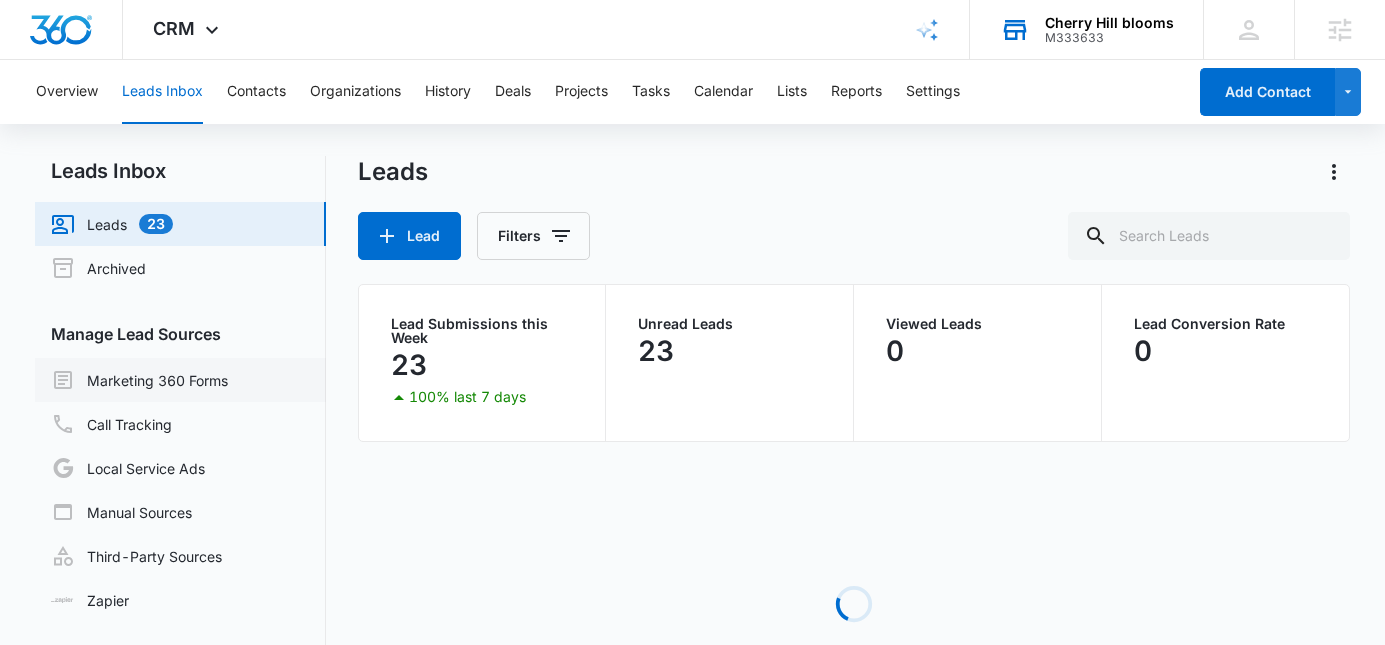 click on "Marketing 360 Forms" at bounding box center [139, 380] 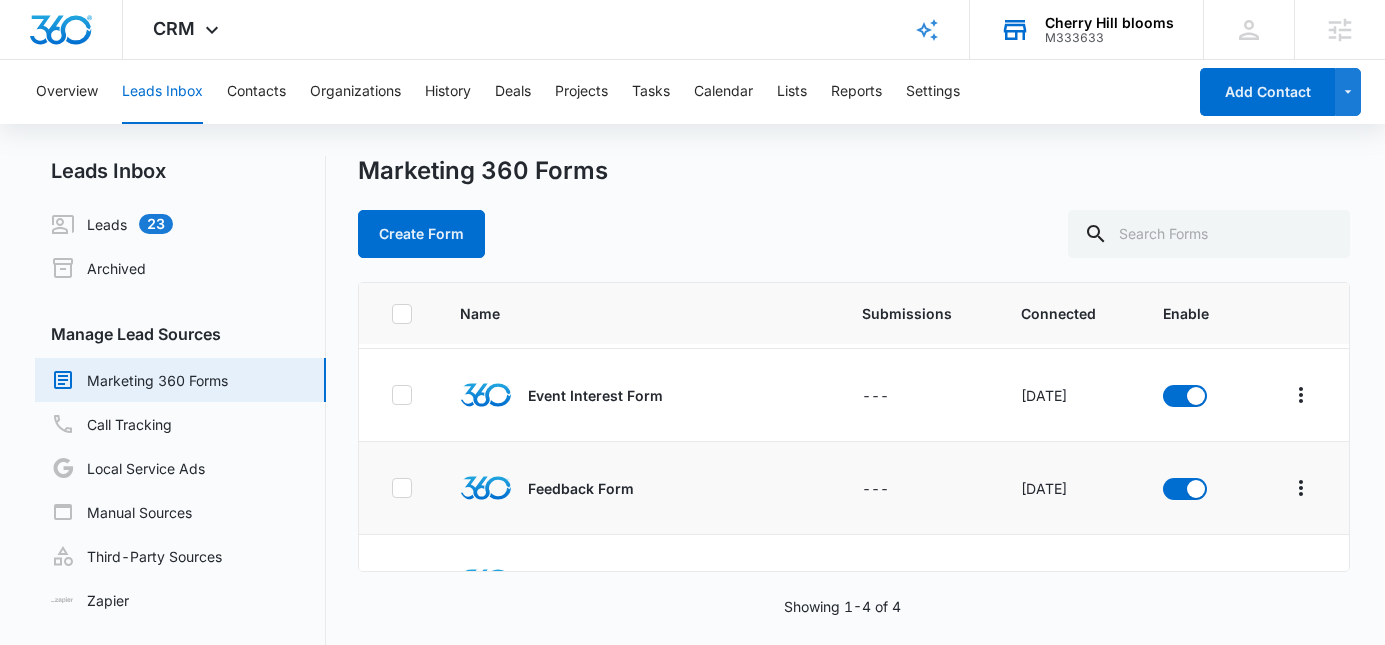 scroll, scrollTop: 145, scrollLeft: 0, axis: vertical 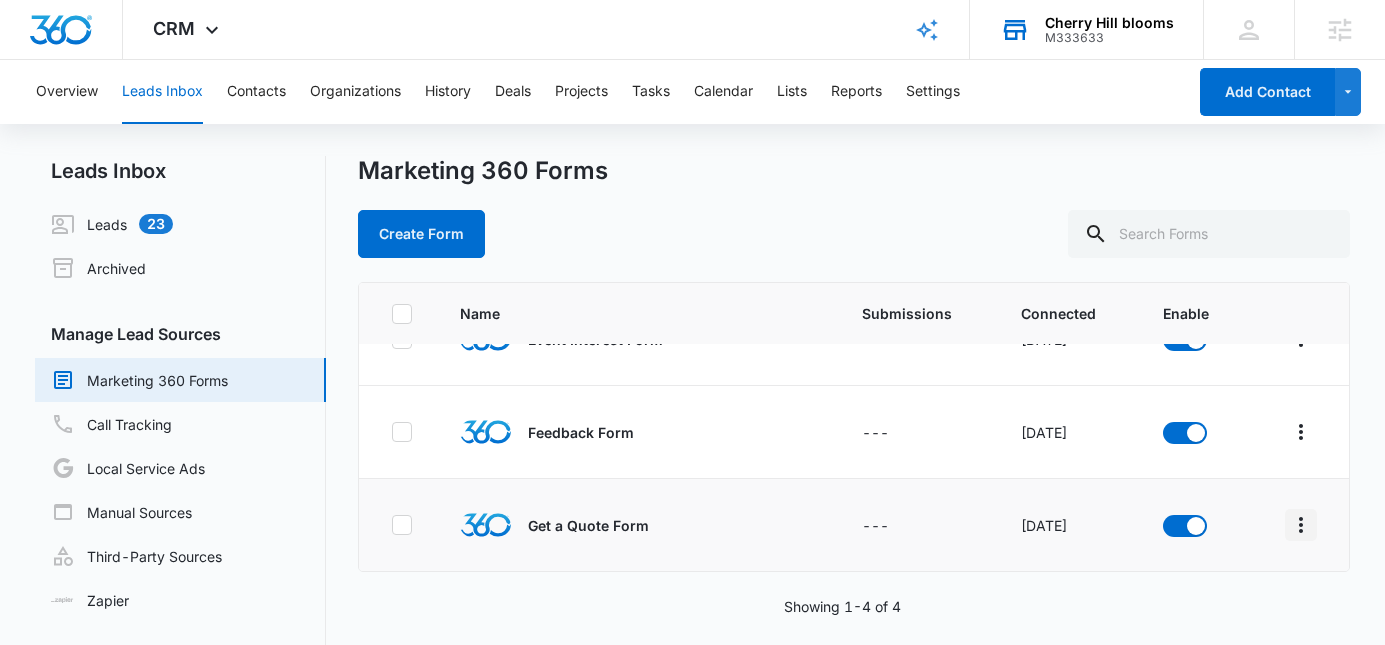 click 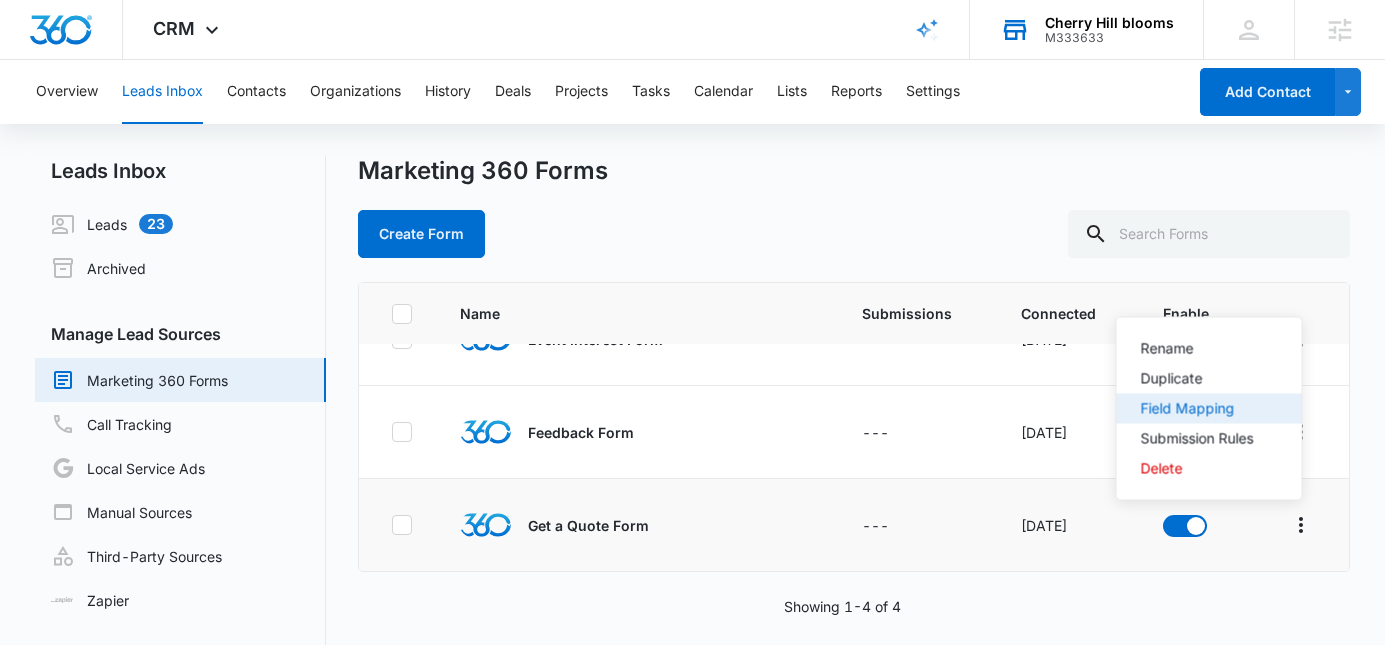 click on "Field Mapping" at bounding box center (1197, 409) 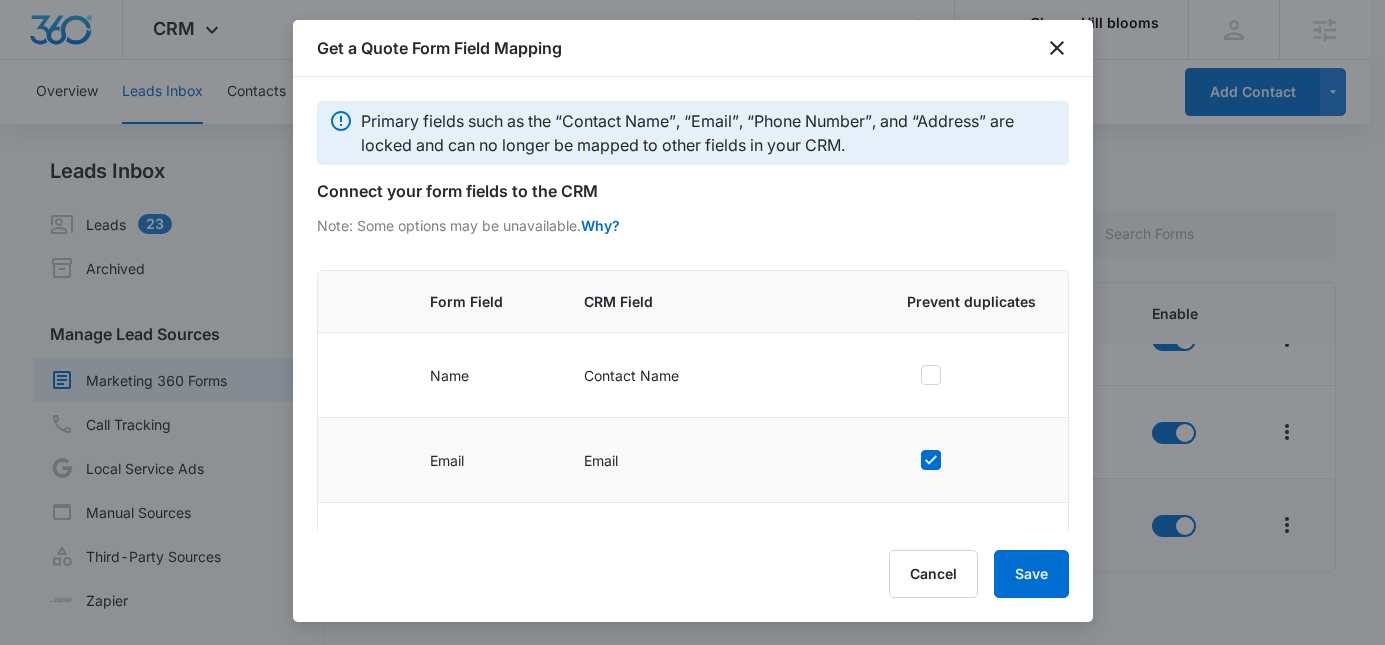 scroll, scrollTop: 357, scrollLeft: 0, axis: vertical 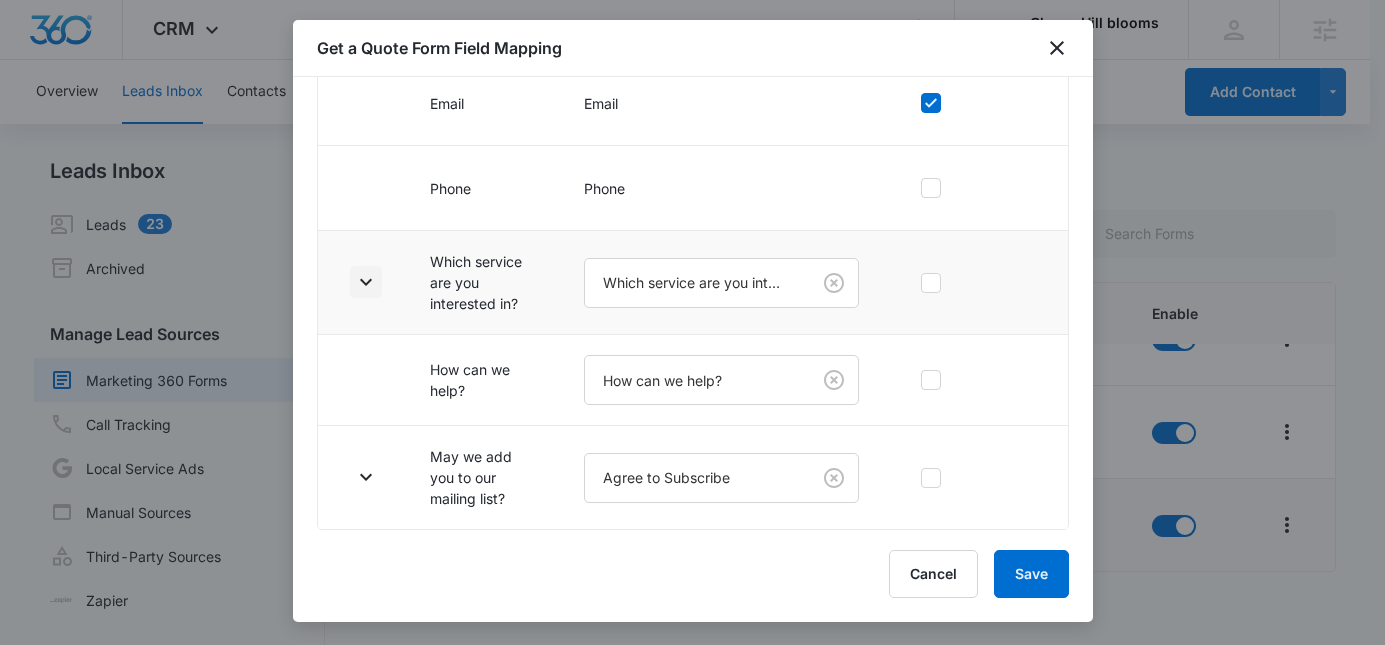 click 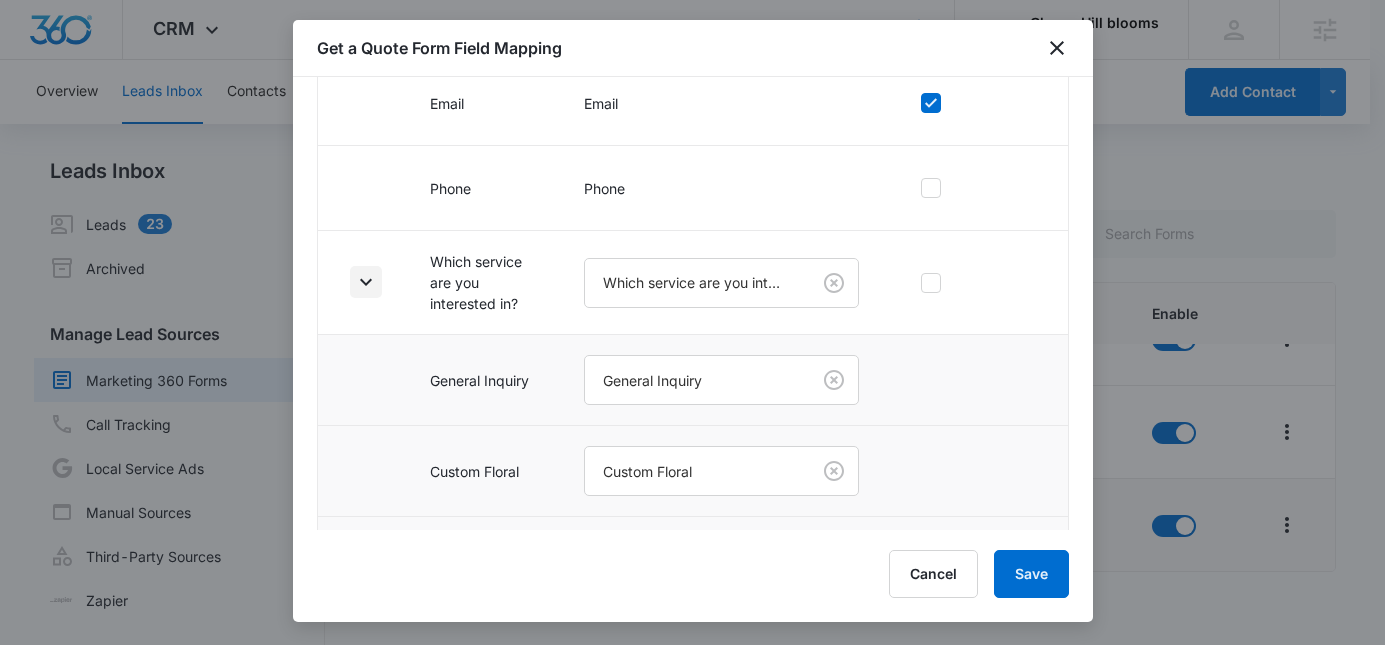 scroll, scrollTop: 630, scrollLeft: 0, axis: vertical 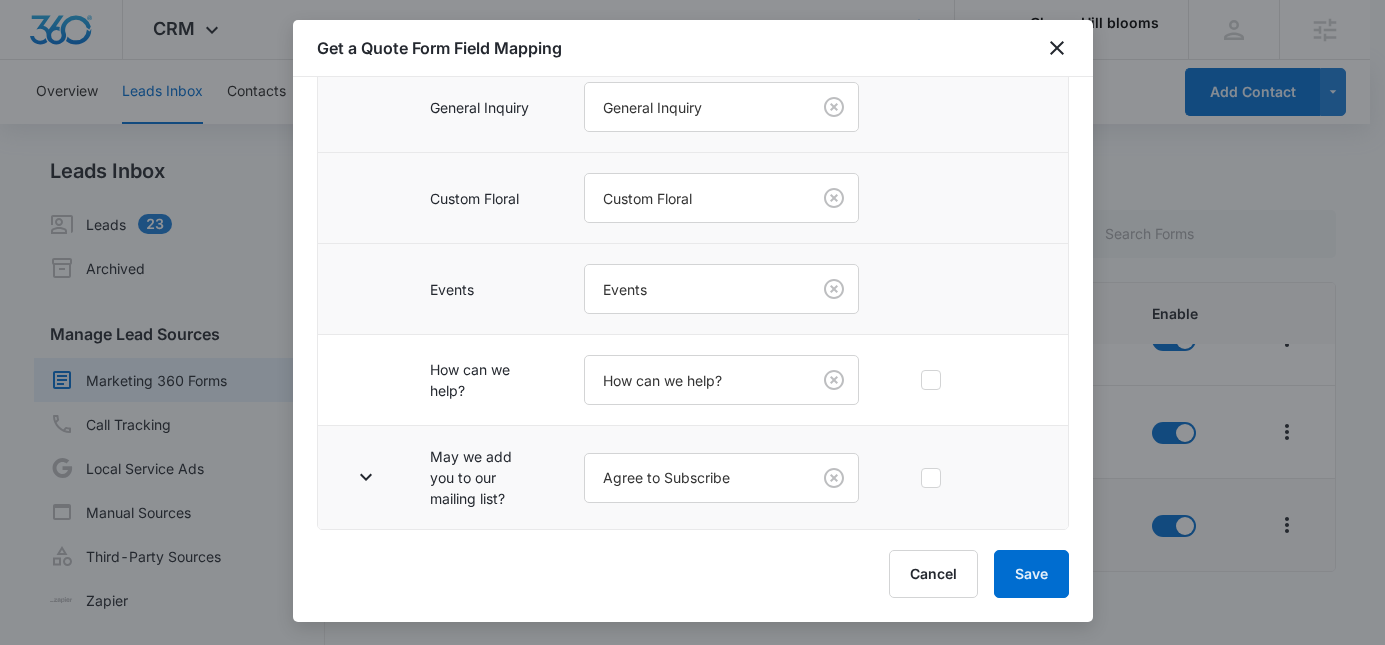 drag, startPoint x: 341, startPoint y: 482, endPoint x: 346, endPoint y: 493, distance: 12.083046 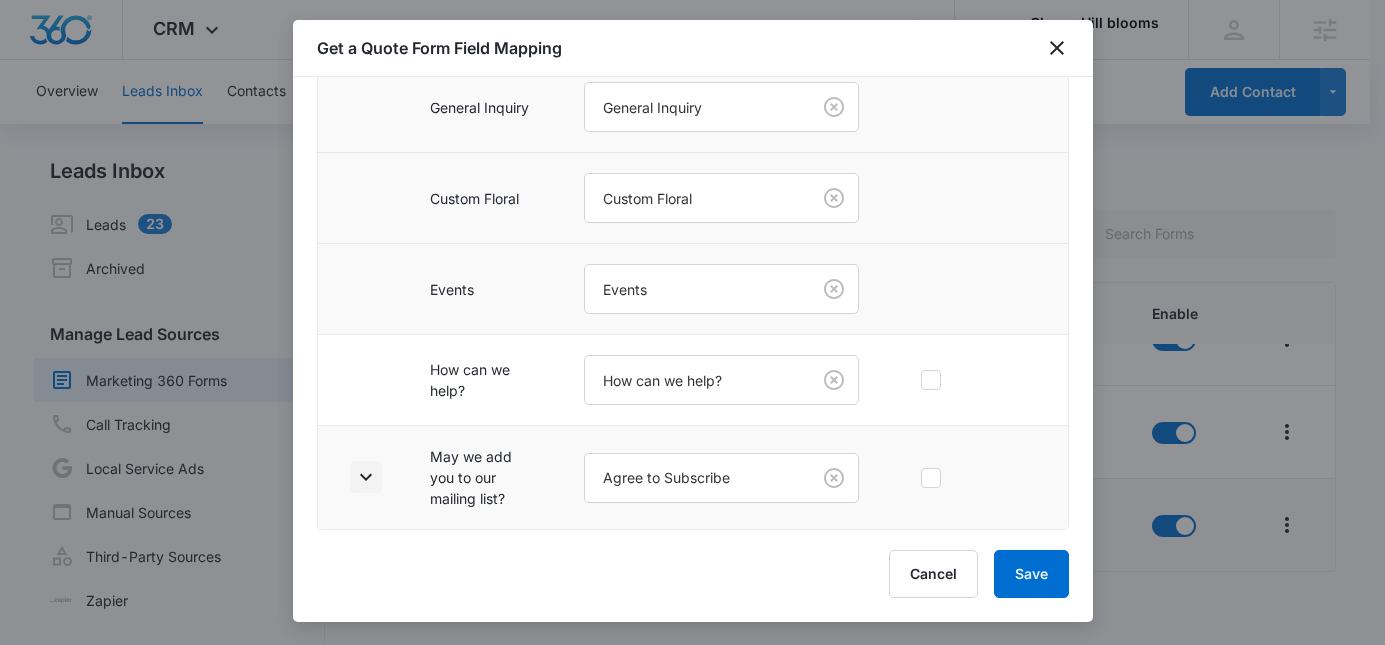 click 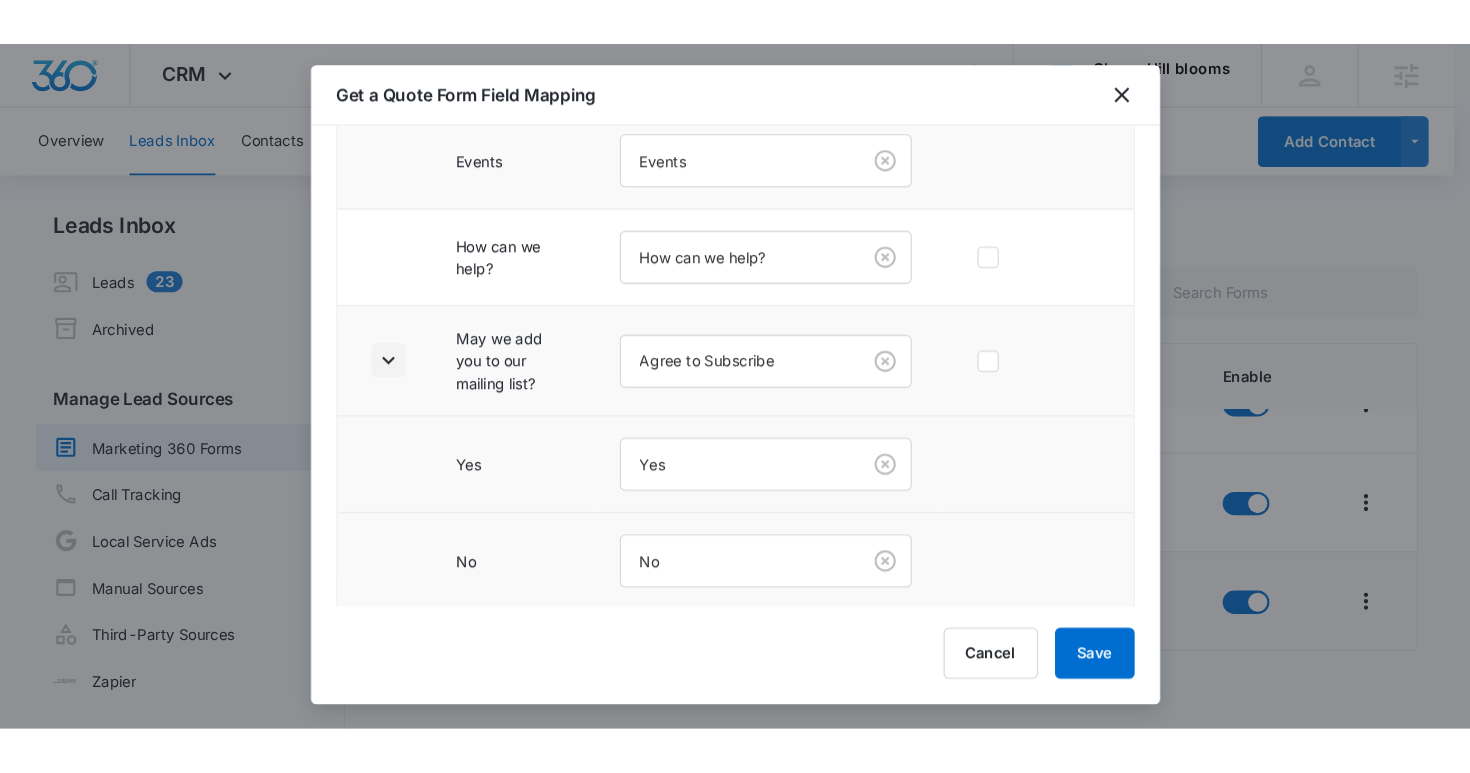 scroll, scrollTop: 812, scrollLeft: 0, axis: vertical 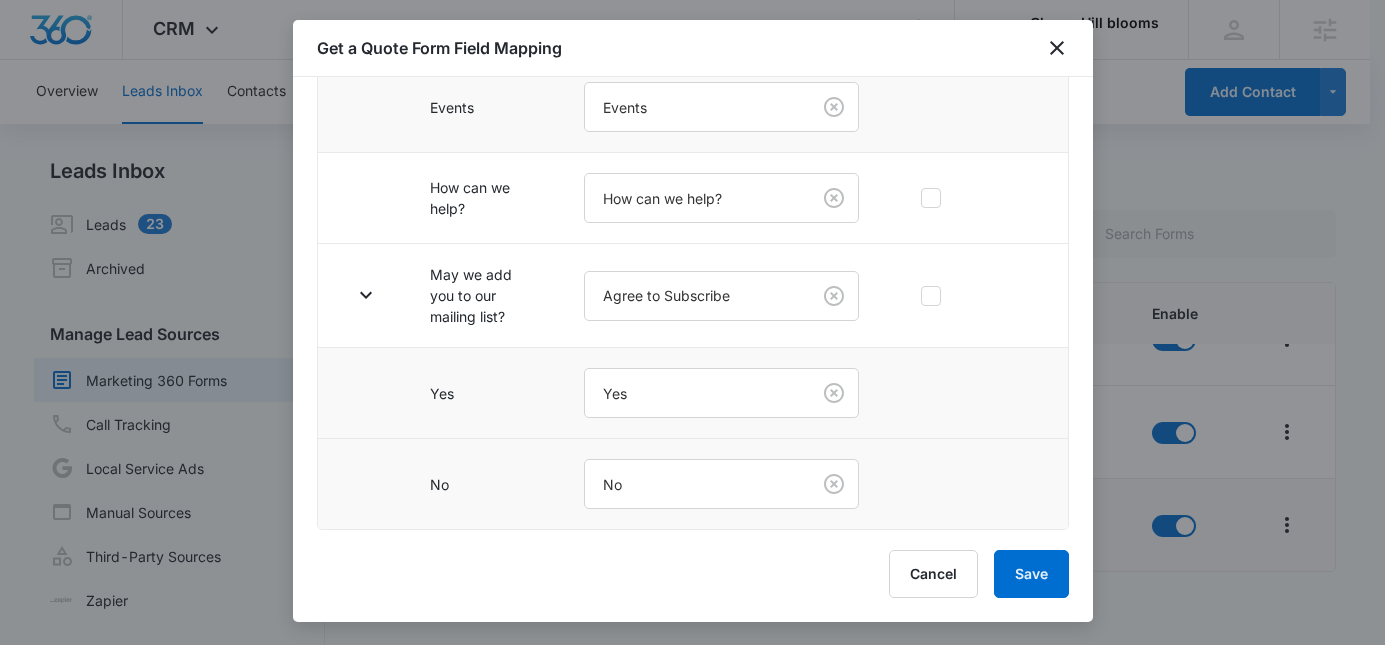 click on "Get a Quote Form Field Mapping" at bounding box center [693, 48] 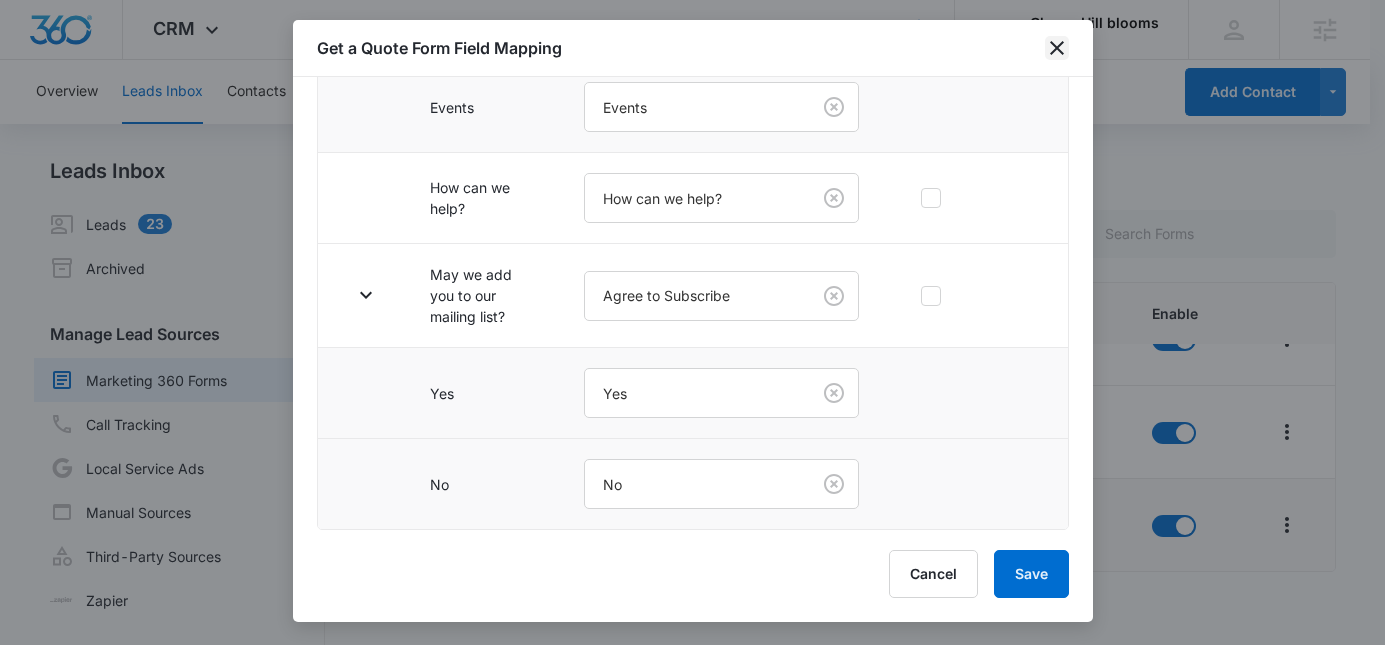 click 